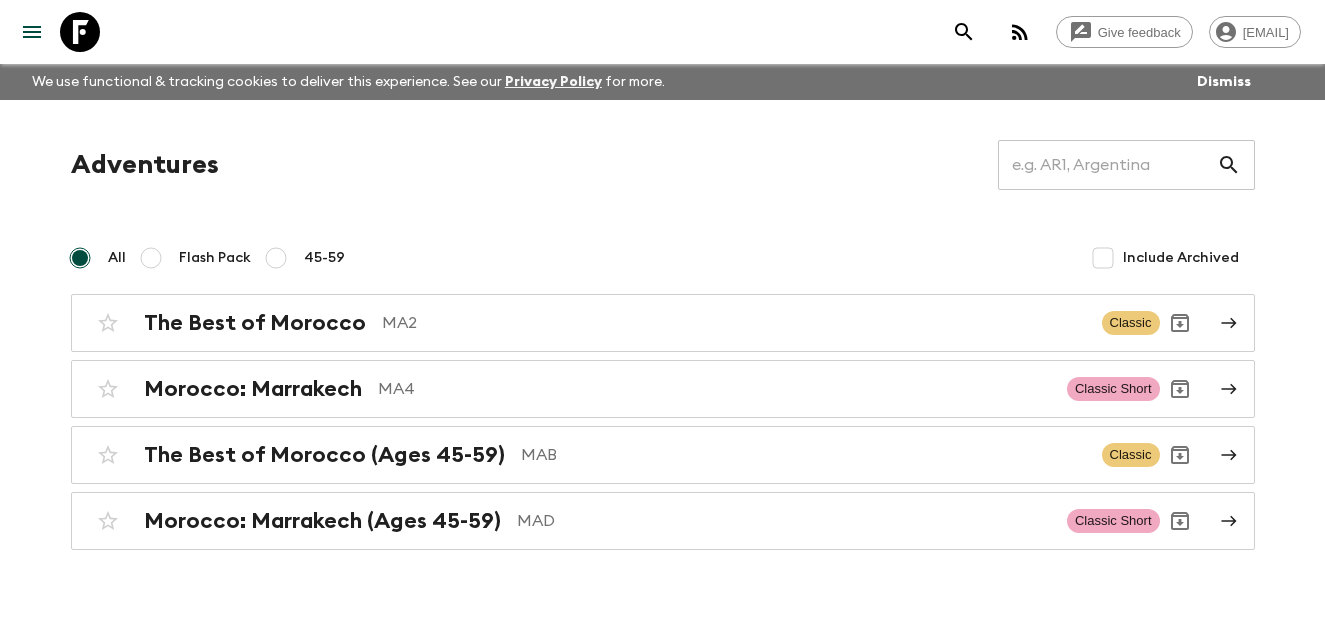 scroll, scrollTop: 0, scrollLeft: 0, axis: both 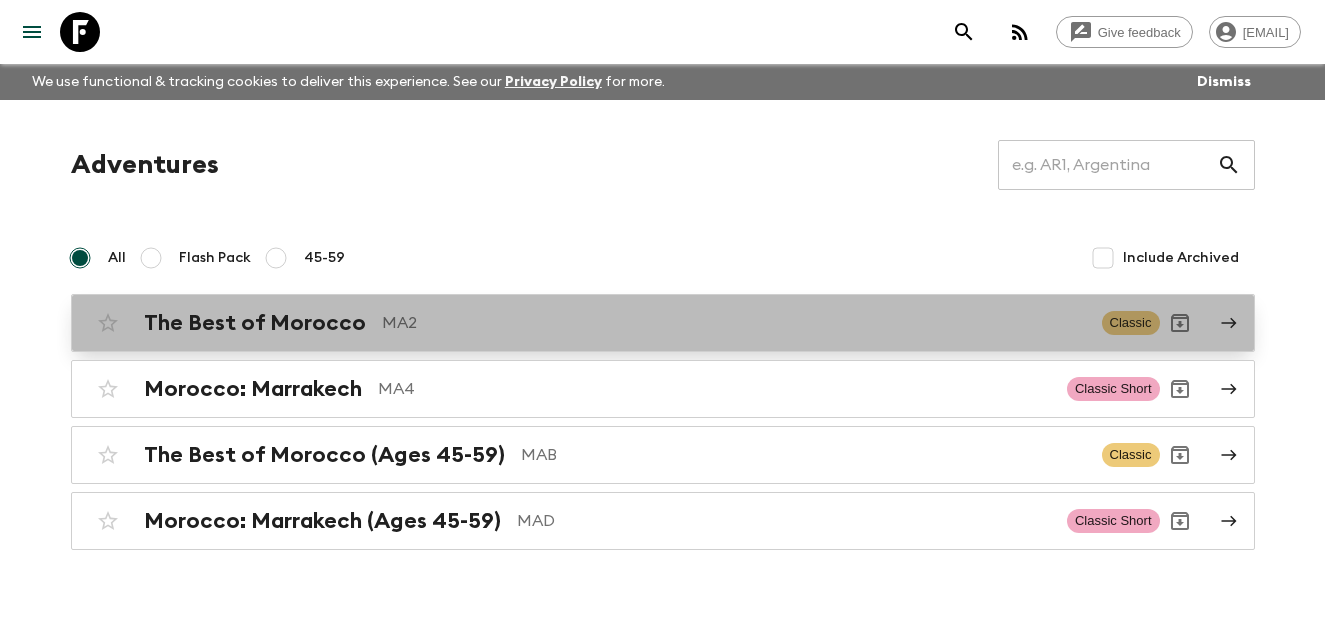 click on "MA2" at bounding box center [734, 323] 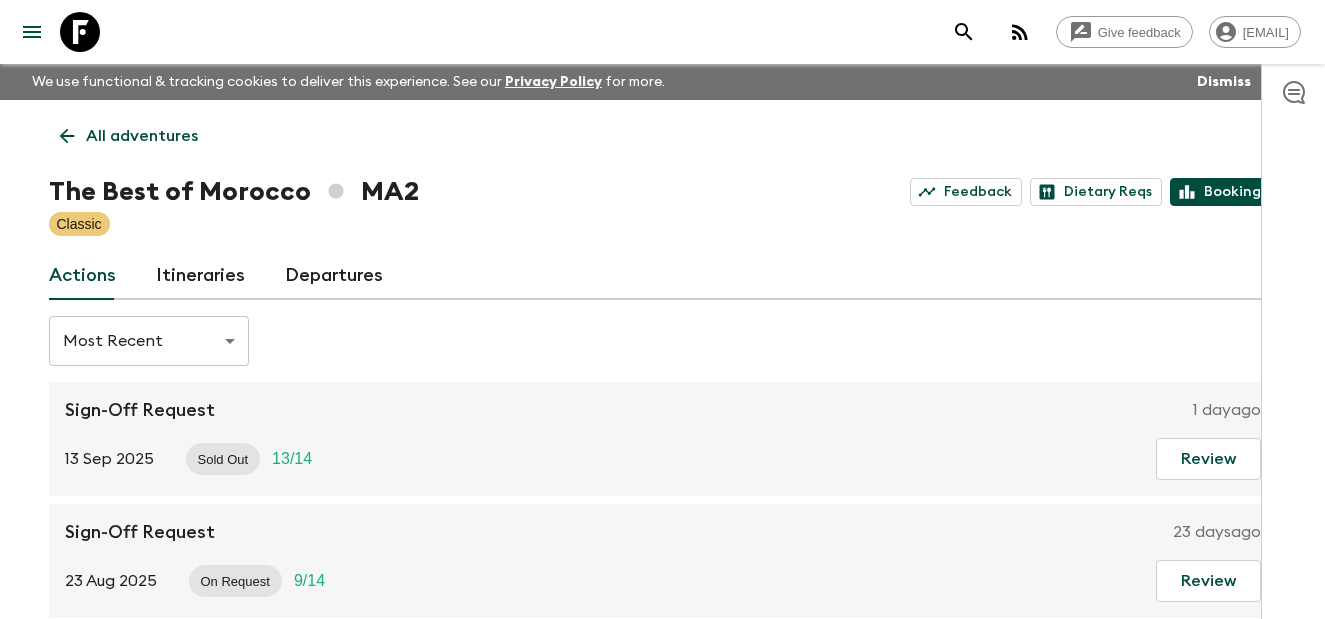 click on "Bookings" at bounding box center (1223, 192) 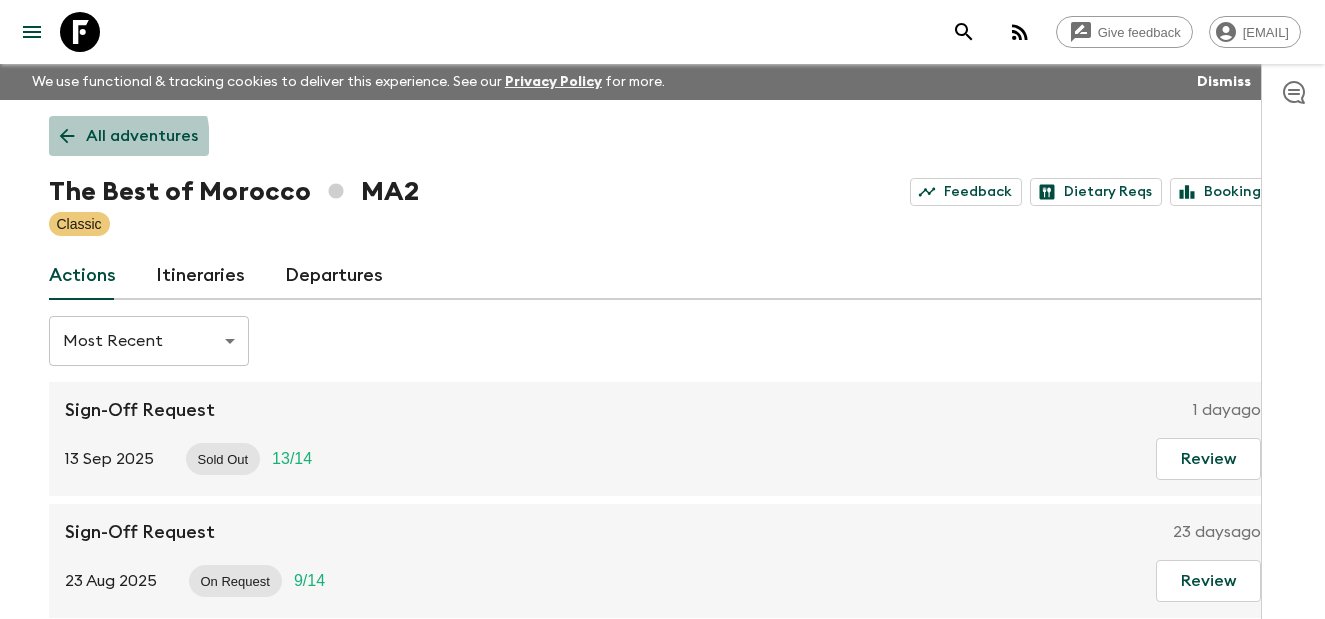 click 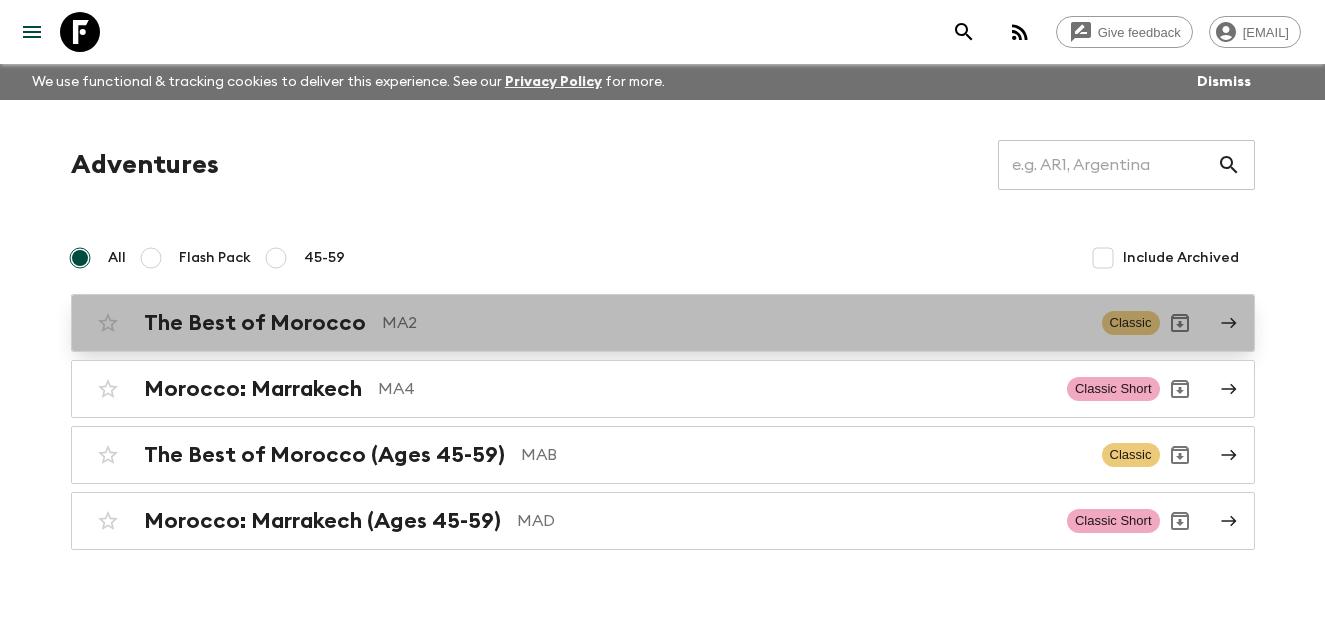 click on "The Best of Morocco MA2" at bounding box center [615, 323] 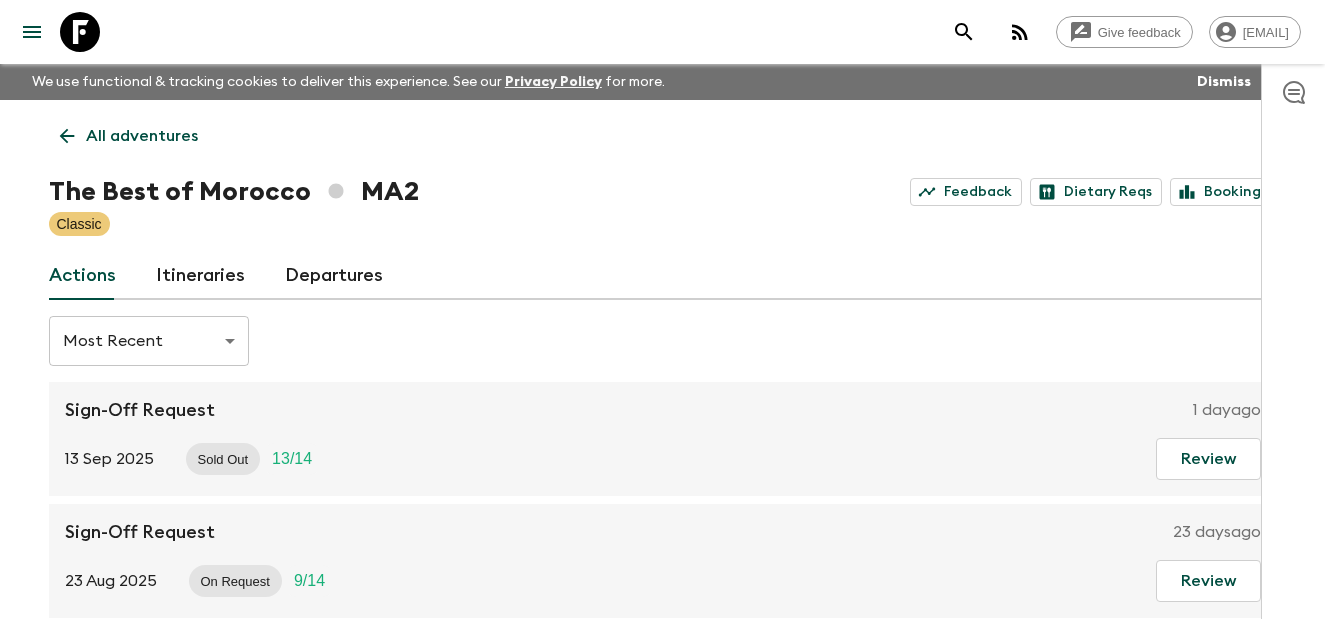 click on "Itineraries" at bounding box center [200, 276] 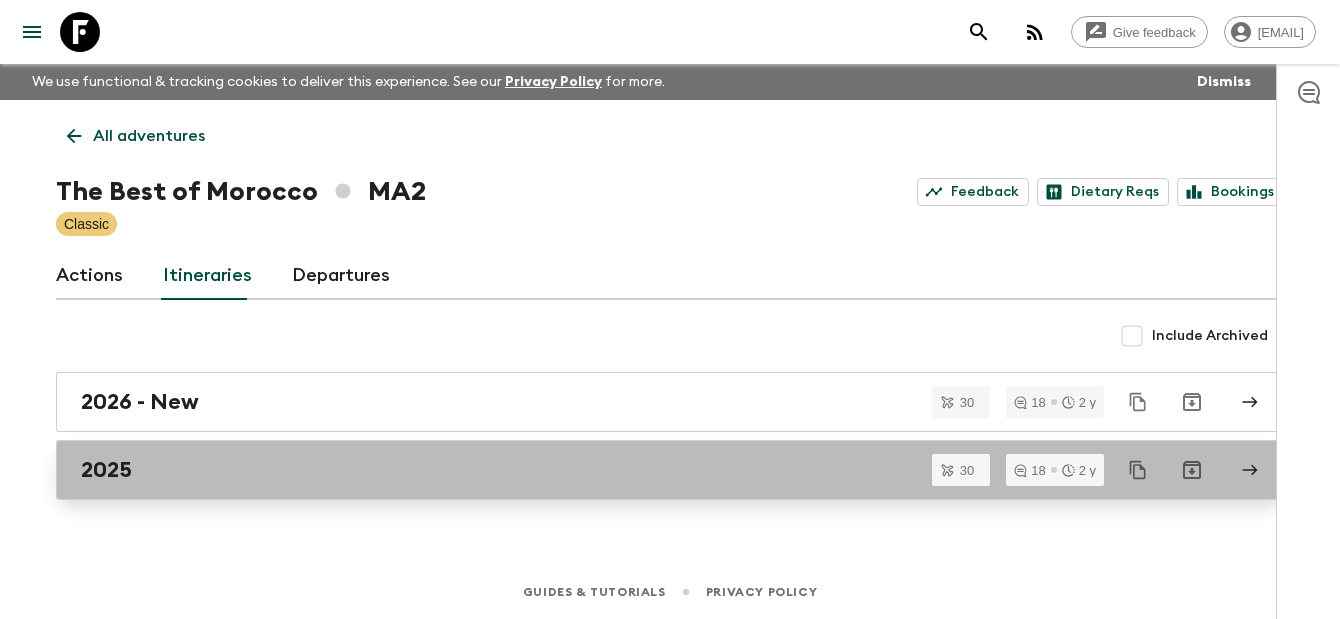 click on "2025" at bounding box center (106, 470) 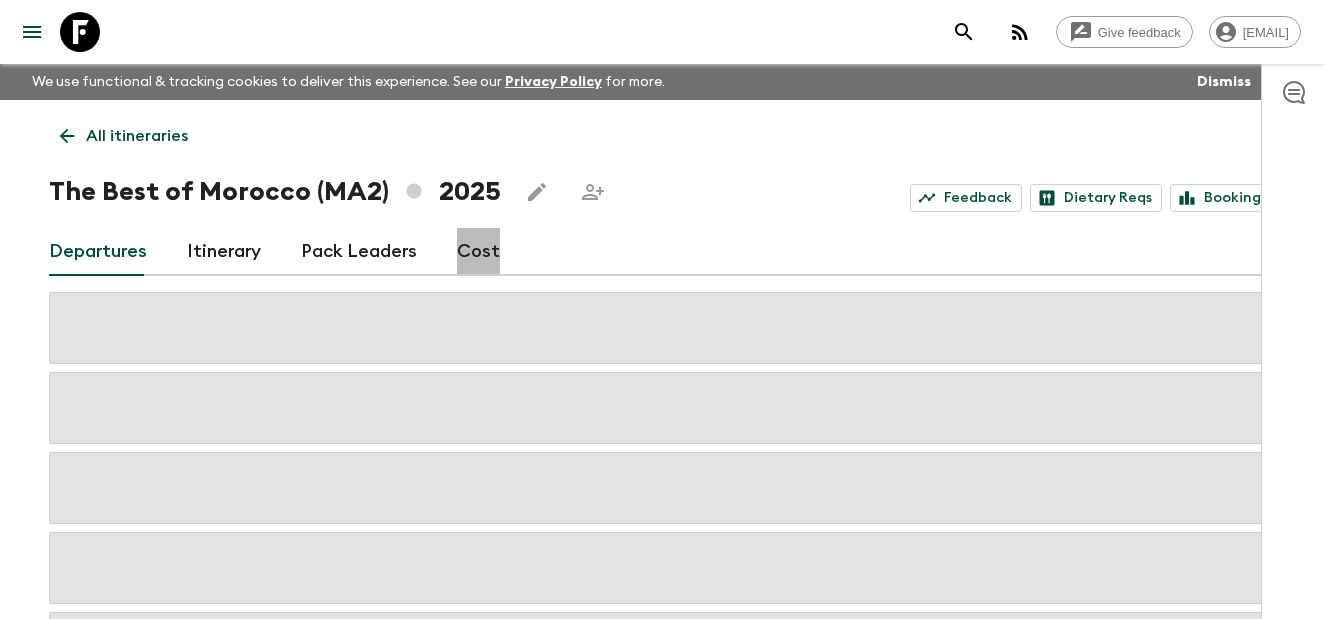 click on "Cost" at bounding box center [478, 252] 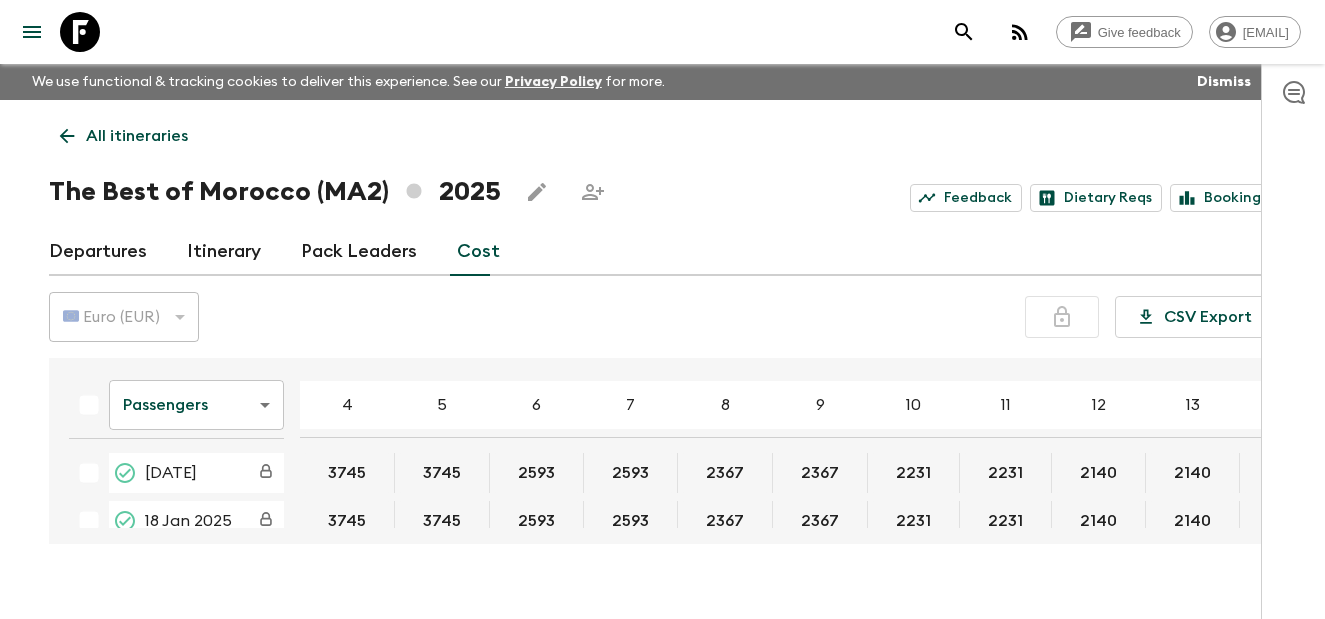 click on "Passengers passengersCost ​ 4 5 6 7 8 9 10 11 12 13 14 15 16 17 18 [DATE] 3745 3745 2593 2593 2367 2367 2231 2231 2140 2140 2076 18 [DATE] 3745 3745 2593 2593 2367 2367 2231 2231 2140 2140 2076 01 [DATE] 3745 3745 2593 2593 2367 2367 2231 2231 2140 2140 2076 23 [DATE] 3745 3745 2593 2593 2367 2367 2231 2231 2140 2140 2076 09 [DATE] 3745 3745 2593 2593 2367 2367 2231 2231 2140 2140 2076 16 [DATE] 3745 3745 2593 2593 2367 2367 2231 2231 2140 2140 2076 22 [DATE] 3745 3745 2593 2593 2367 2367 2231 2231 2140 2140 2076 29 [DATE] 3745 3745 2593 2593 2367 2367 2231 2231 2140 2140 2076 05 [DATE] 3745 3745 2593 2593 2367 2367 2231 2231 2140 2140 2076 19 [DATE] 3745 3745 2593 2593 2367 2367 2231 2231 2140 2140 2076 26 [DATE] 3745 3745 2593 2593 2367 2367 2231 2231 2140 2140 2076 03 [DATE] 3745 3745 2593 2593 2367 2367 2231 2231 2140 2140 2076 06 [DATE] 3745 3745 2593 2593 2367 2367 2231 2231 2140 2140 2076 24 [DATE] 3745 3745 2593 2593 2367 2367 2231 2231 2140 2140 2076 14 [DATE]" at bounding box center (657, 451) 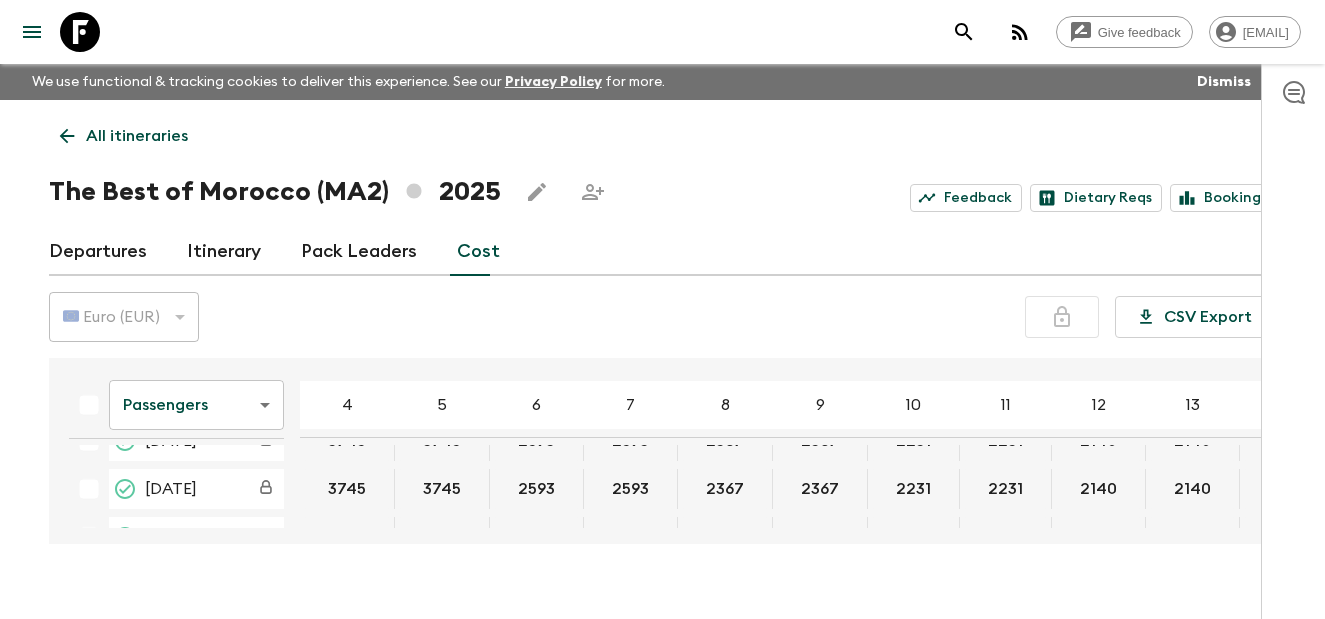 scroll, scrollTop: 256, scrollLeft: 0, axis: vertical 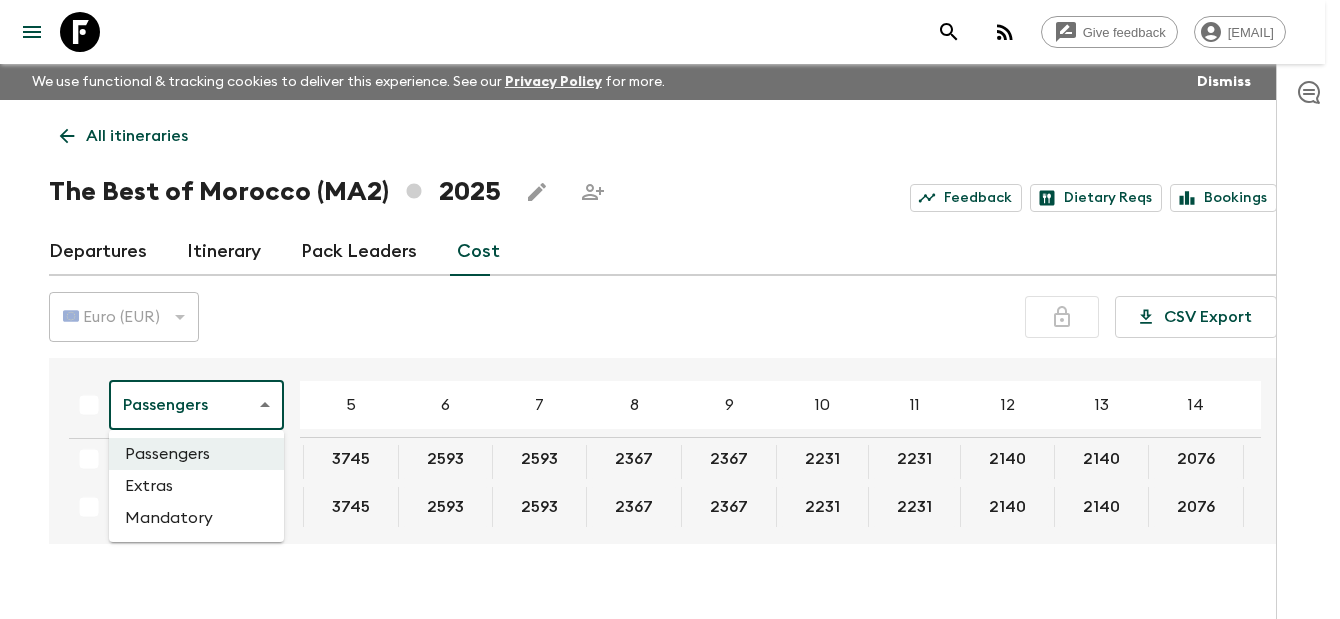 click on "Give feedback [EMAIL] We use functional & tracking cookies to deliver this experience. See our Privacy Policy for more. Dismiss All itineraries The Best of Morocco (MA2) 2025 Feedback Dietary Reqs Bookings Departures Itinerary Pack Leaders Cost 🇪🇺 Euro (EUR) EUR ​ CSV Export Passengers passengersCost ​ 4 5 6 7 8 9 10 11 12 13 14 15 16 17 18 [DATE] 3745 3745 2593 2593 2367 2367 2231 2231 2140 2140 2076 18 [DATE] 3745 3745 2593 2593 2367 2367 2231 2231 2140 2140 2076 01 [DATE] 3745 3745 2593 2593 2367 2367 2231 2231 2140 2140 2076 23 [DATE] 3745 3745 2593 2593 2367 2367 2231 2231 2140 2140 2076 09 [DATE] 3745 3745 2593 2593 2367 2367 2231 2231 2140 2140 2076 16 [DATE] 3745 3745 2593 2593 2367 2367 2231 2231 2140 2140 2076 22 [DATE] 3745 3745 2593 2593 2367 2367 2231 2231 2140 2140 2076 29 [DATE] 3745 3745 2593 2593 2367 2367 2231 2231 2140 2140 2076 05 [DATE] 3745 3745 2593 2593 2367 2367 2231 2231 2140 2140 2076 19 [DATE] 3745 3745 2593 2593 2367 2367 2231 2231 2140 2140 2076 26 [DATE] 3745 3745 2593 2593 2367 2367 2231 2231 2140 2140 2076 03 [DATE] 3745 3745 2593 2593 2367 2367 2231 2231 2140 2140 2076 06 [DATE] 3745 3745 2593 2593 2367 2367 2231 2231 2140 2140 2076 24 [DATE] 3745 3745 2593 2593 2367 2367 2231 2231 2140 2140 2076 14 [DATE]" at bounding box center (670, 327) 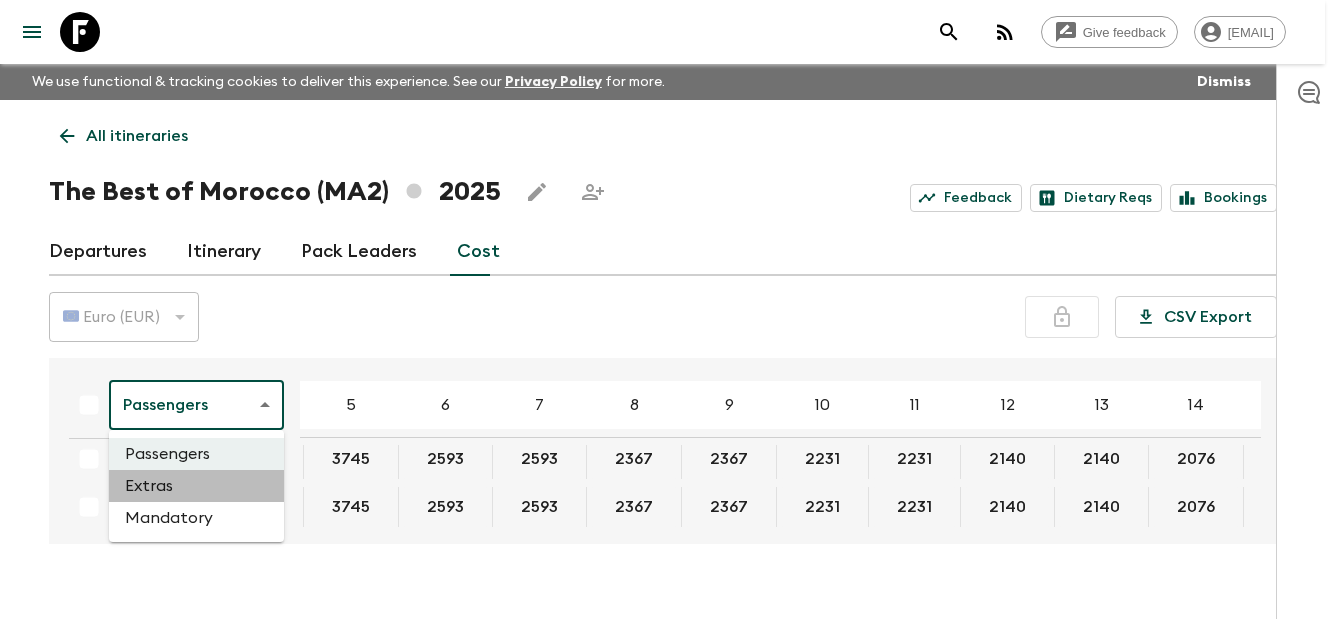 click on "Extras" at bounding box center (196, 486) 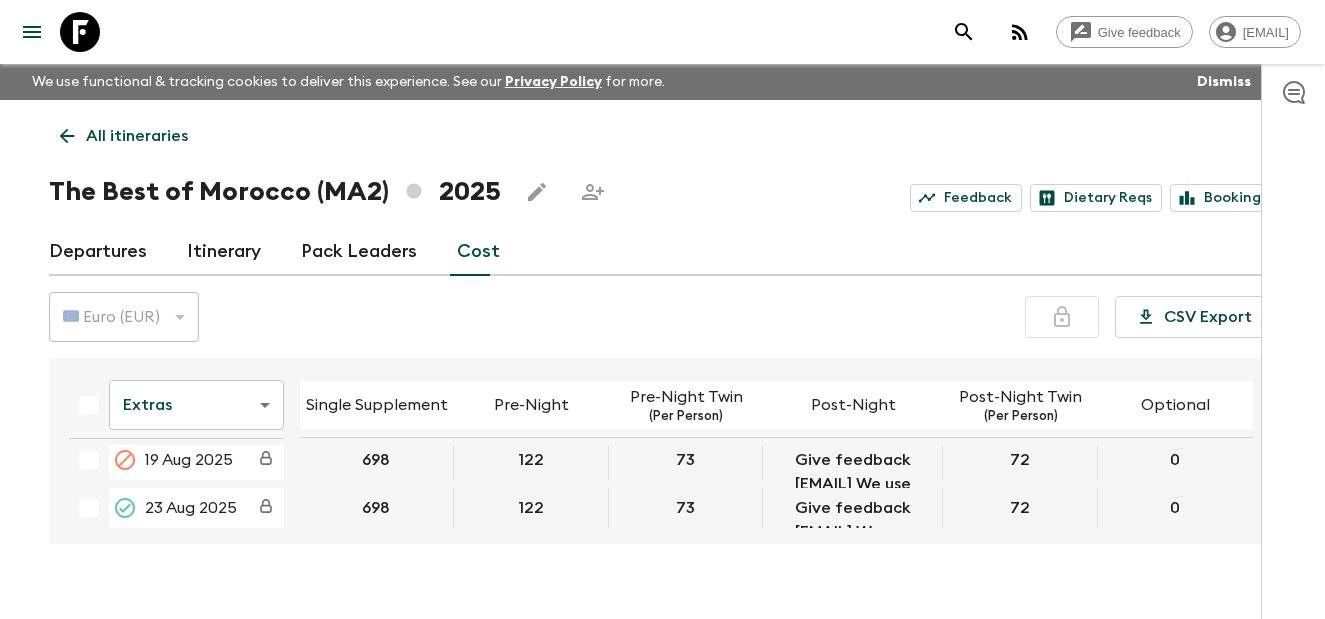 scroll, scrollTop: 988, scrollLeft: 0, axis: vertical 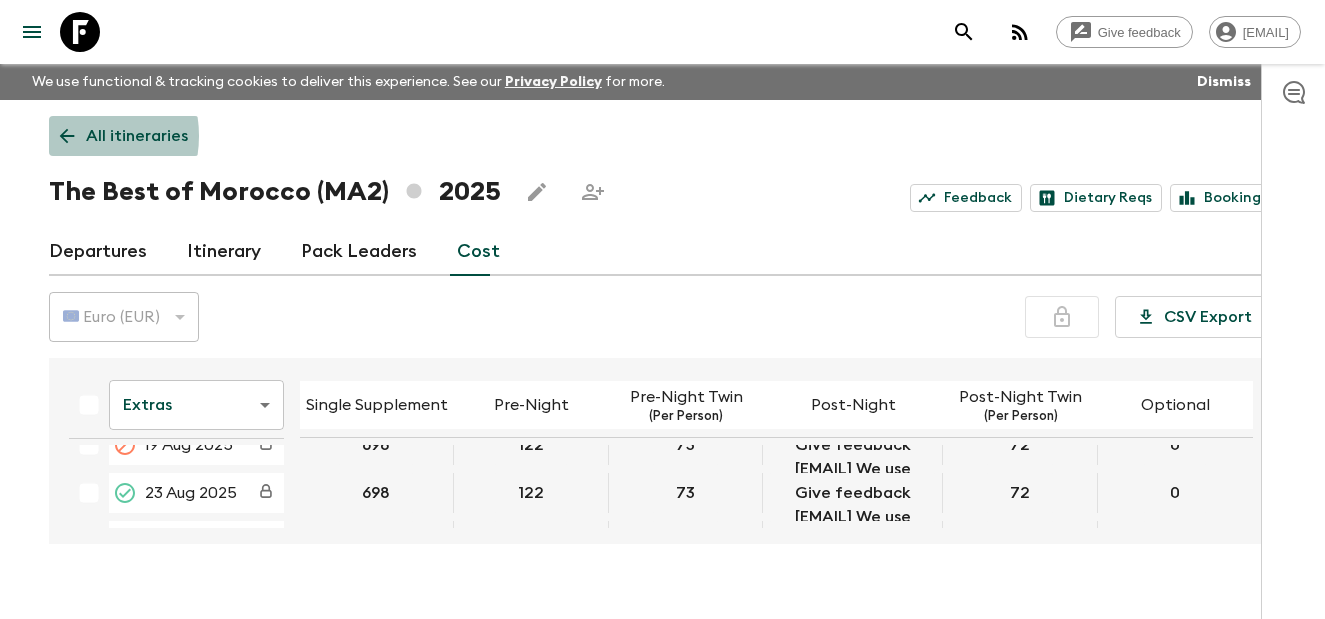 click 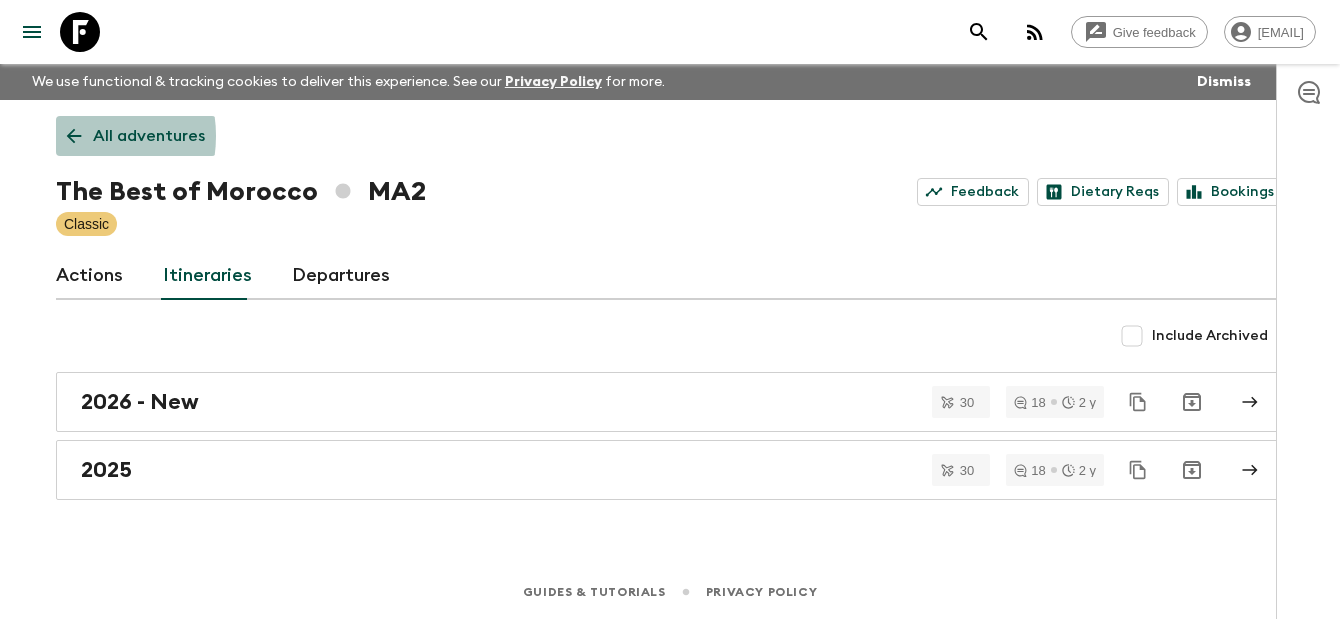 click 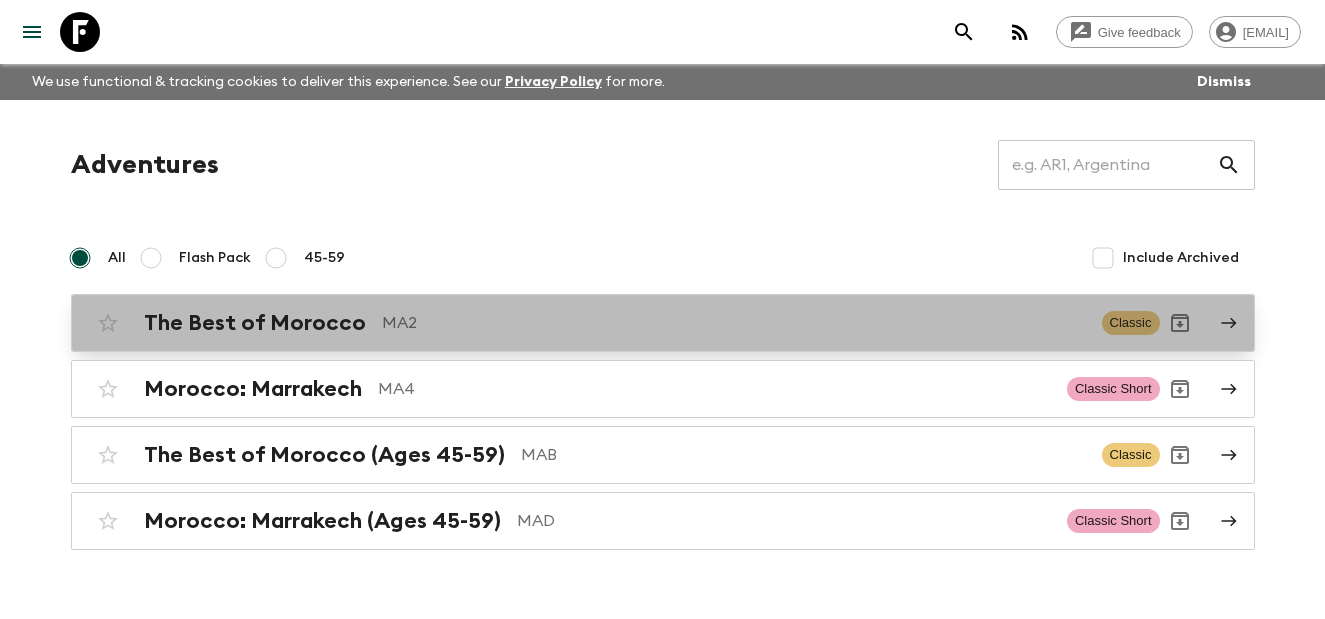 click on "The Best of Morocco" at bounding box center [255, 323] 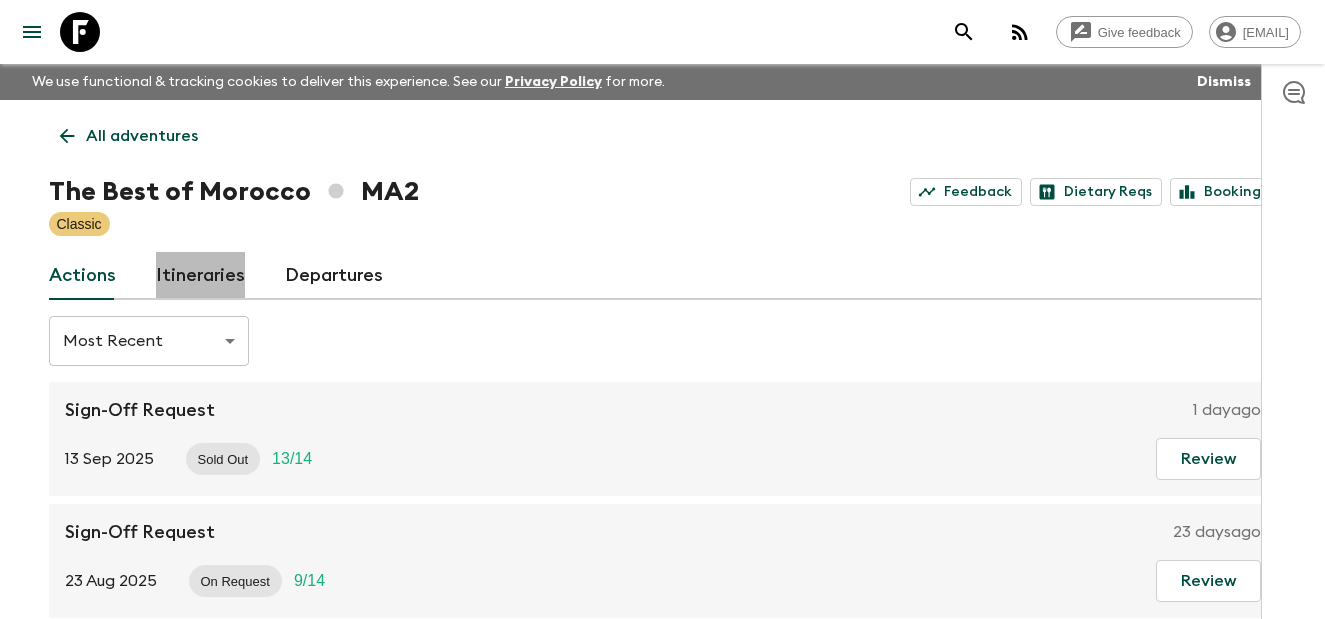 click on "Itineraries" at bounding box center [200, 276] 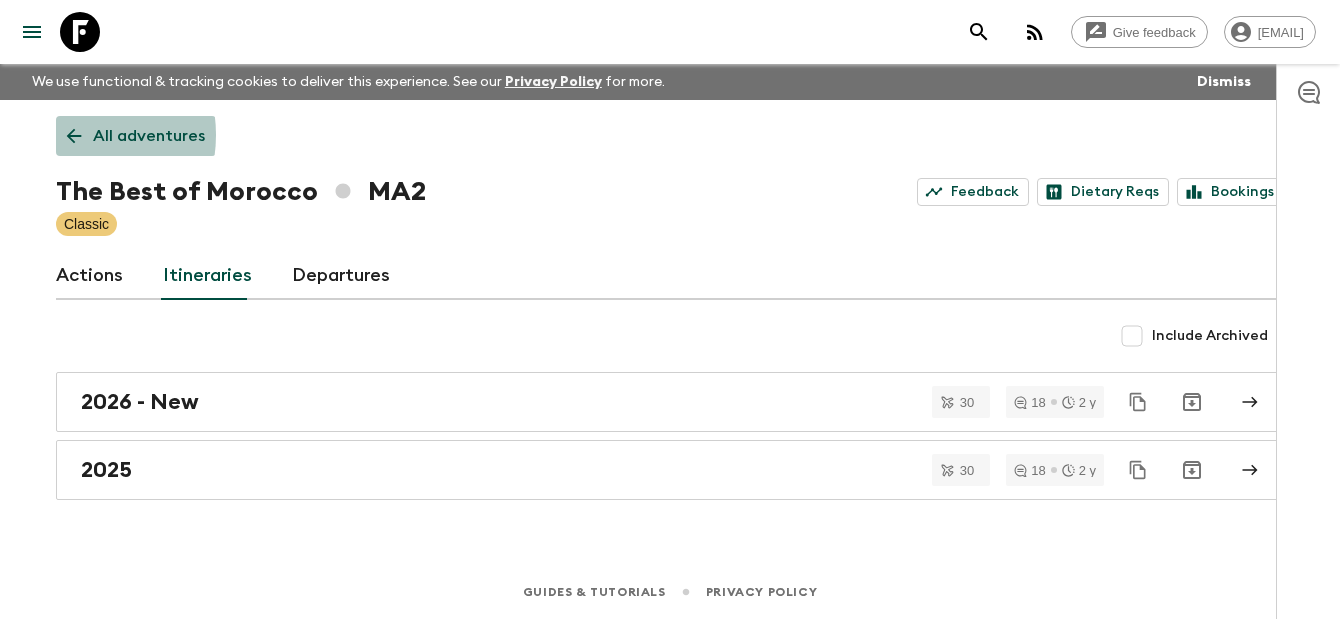 click 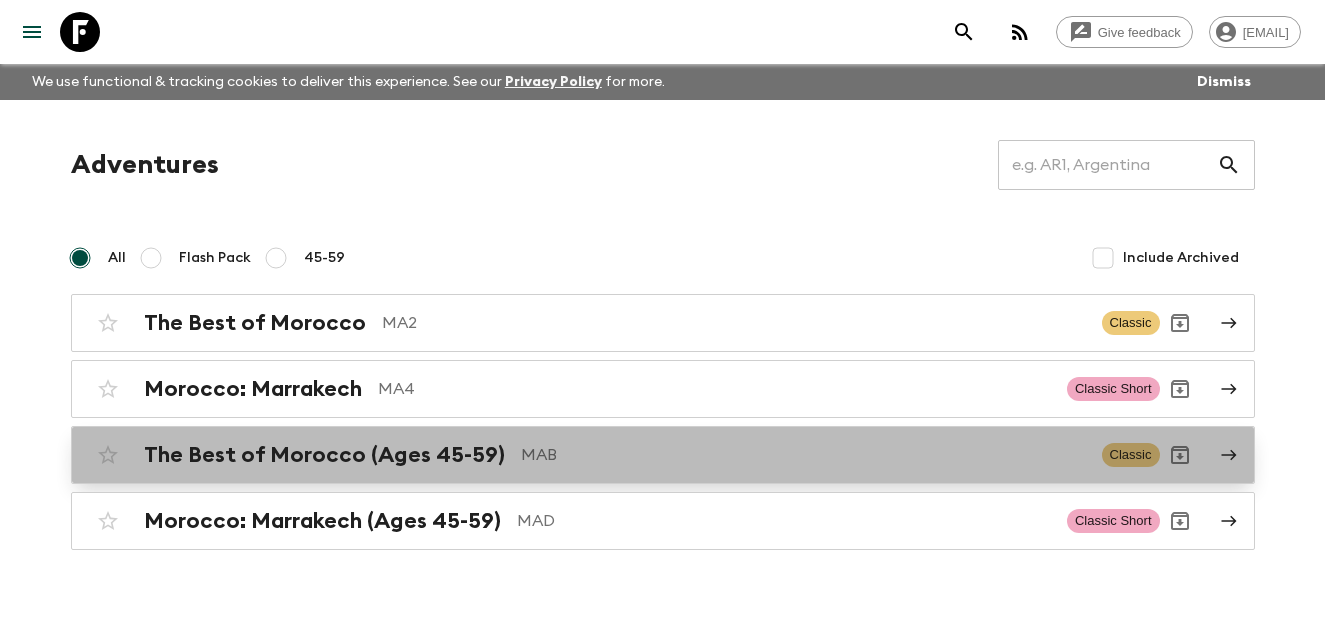 click on "The Best of Morocco (Ages 45-59)" at bounding box center (324, 455) 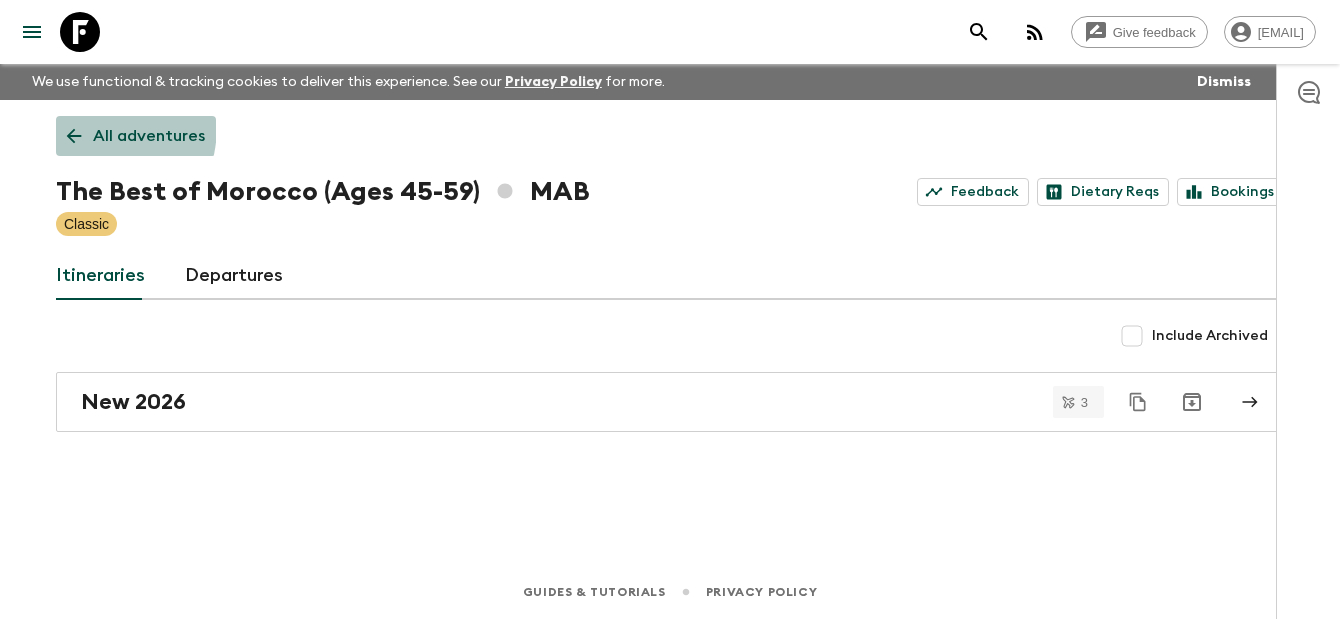 click 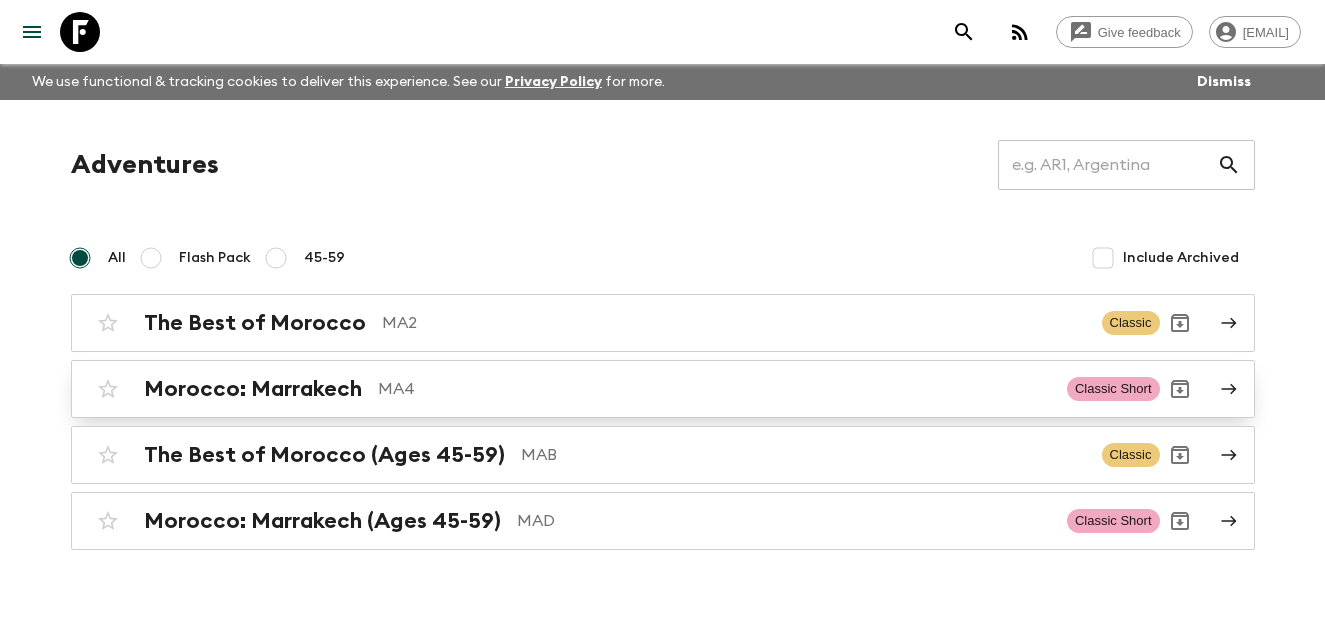 click on "Morocco: Marrakech" at bounding box center [253, 389] 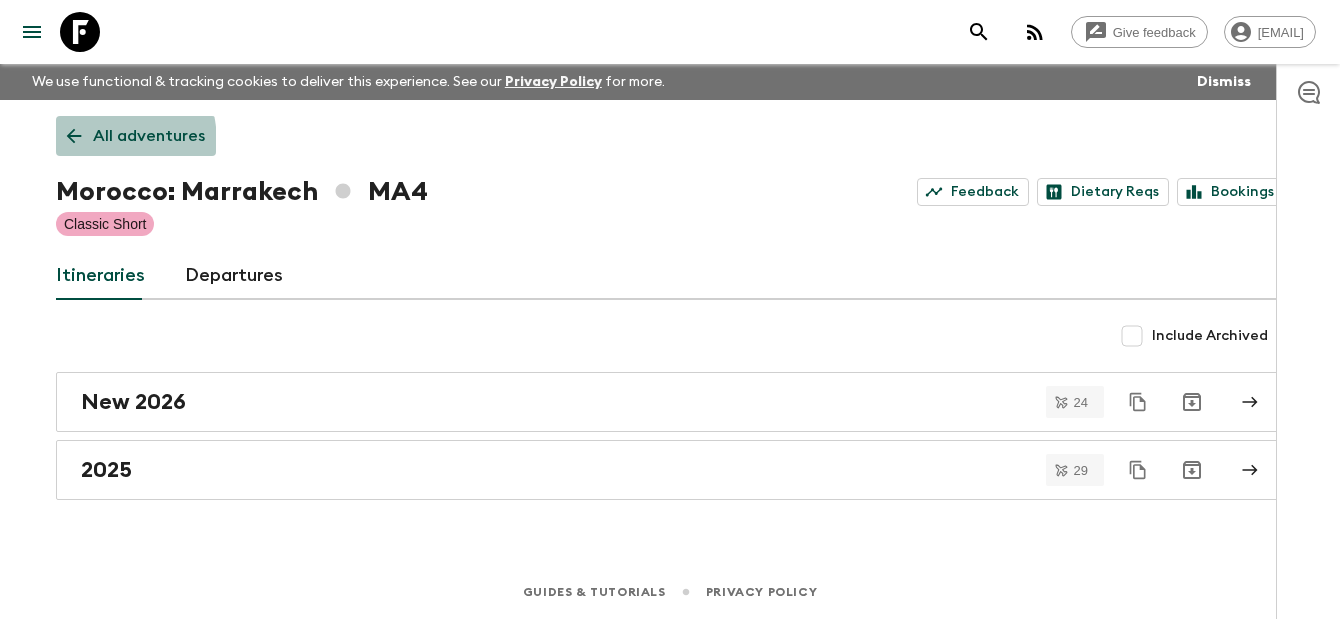 click 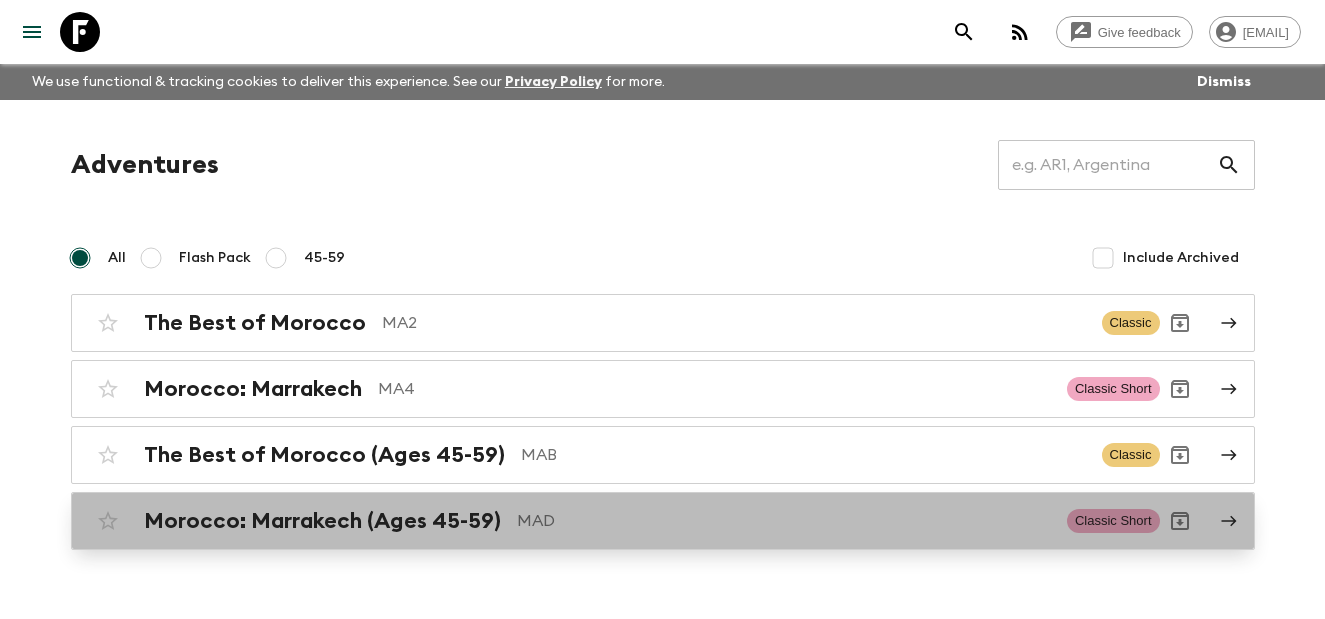 click on "Morocco: Marrakech (Ages 45-59)" at bounding box center (322, 521) 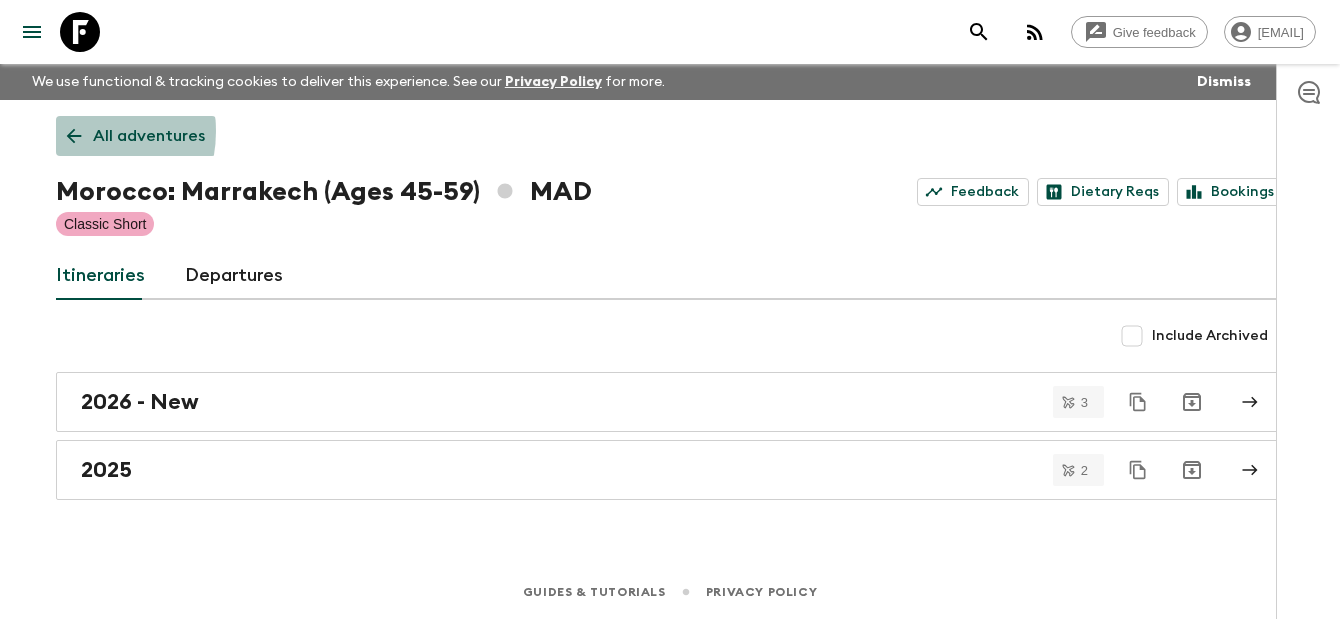 click 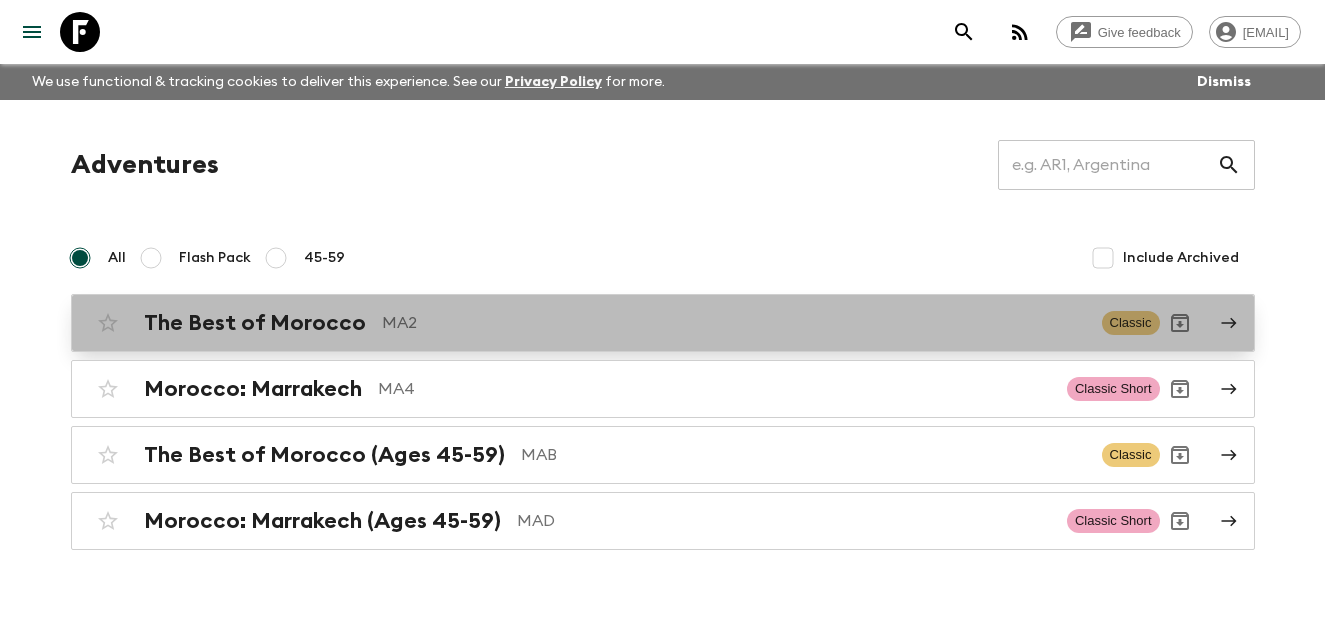 click on "The Best of Morocco MA2" at bounding box center [615, 323] 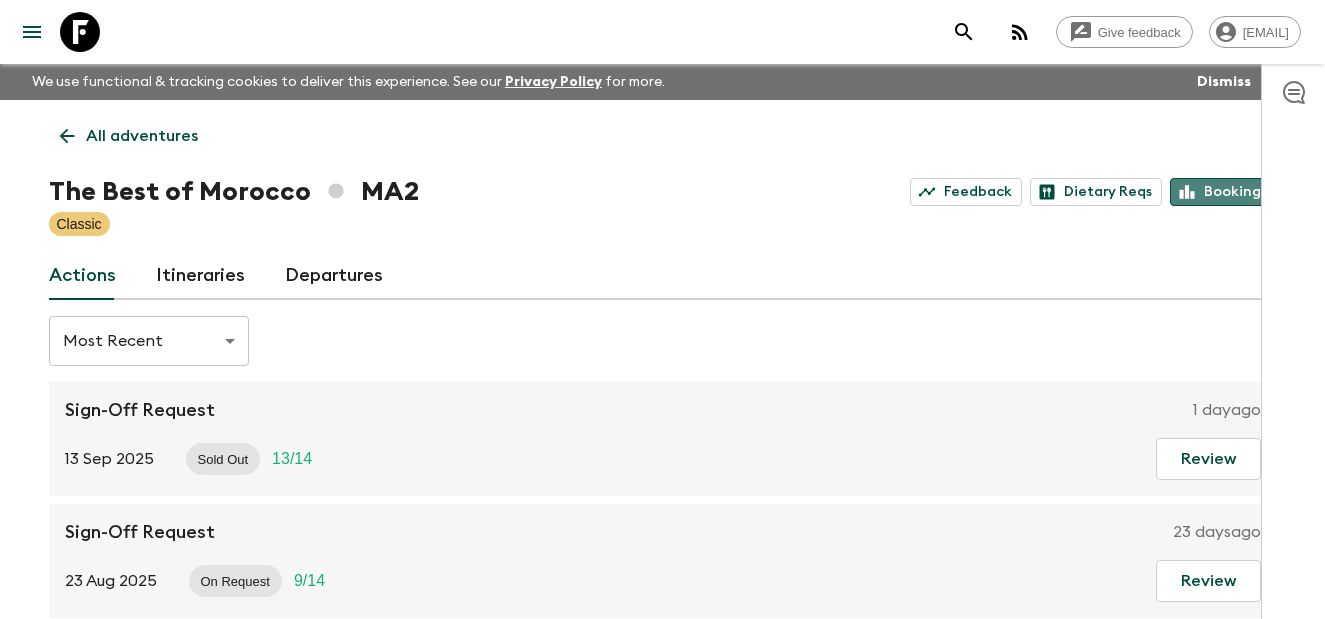 click on "Bookings" at bounding box center (1223, 192) 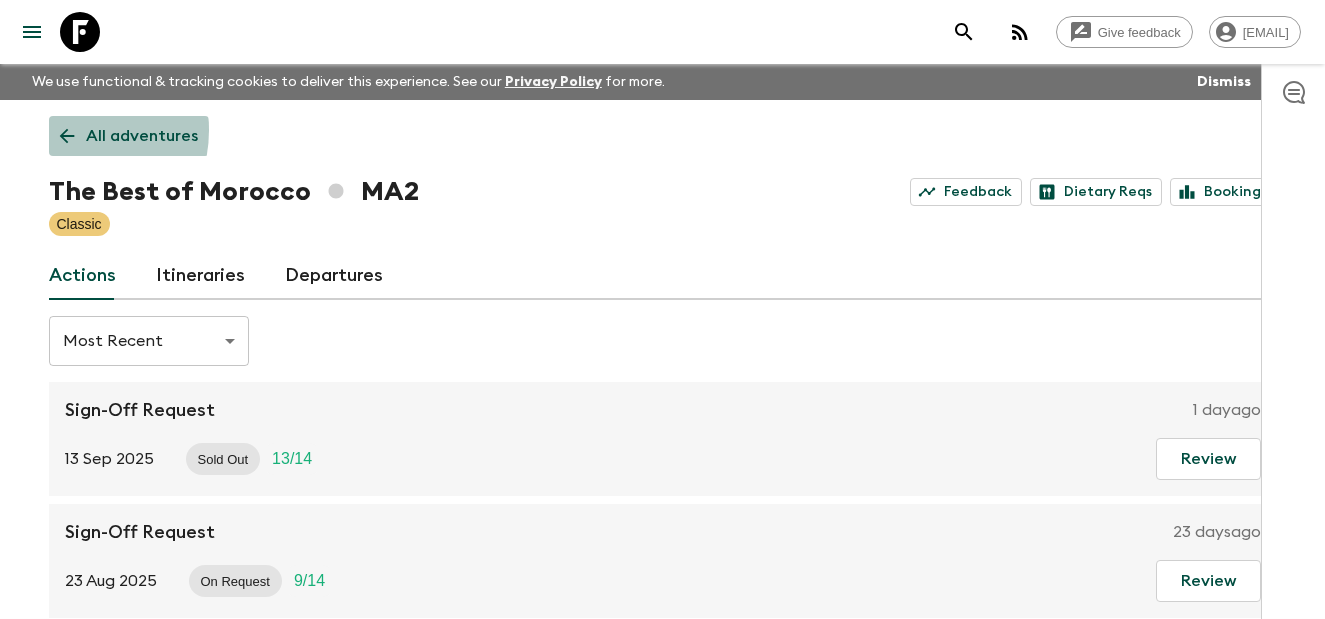 click 